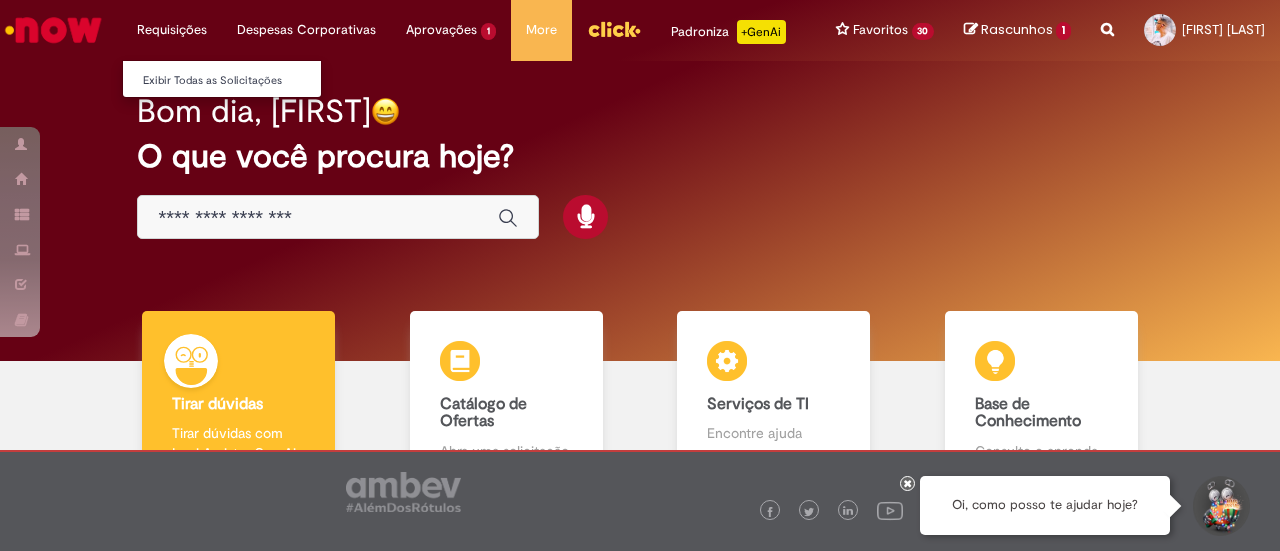 scroll, scrollTop: 0, scrollLeft: 0, axis: both 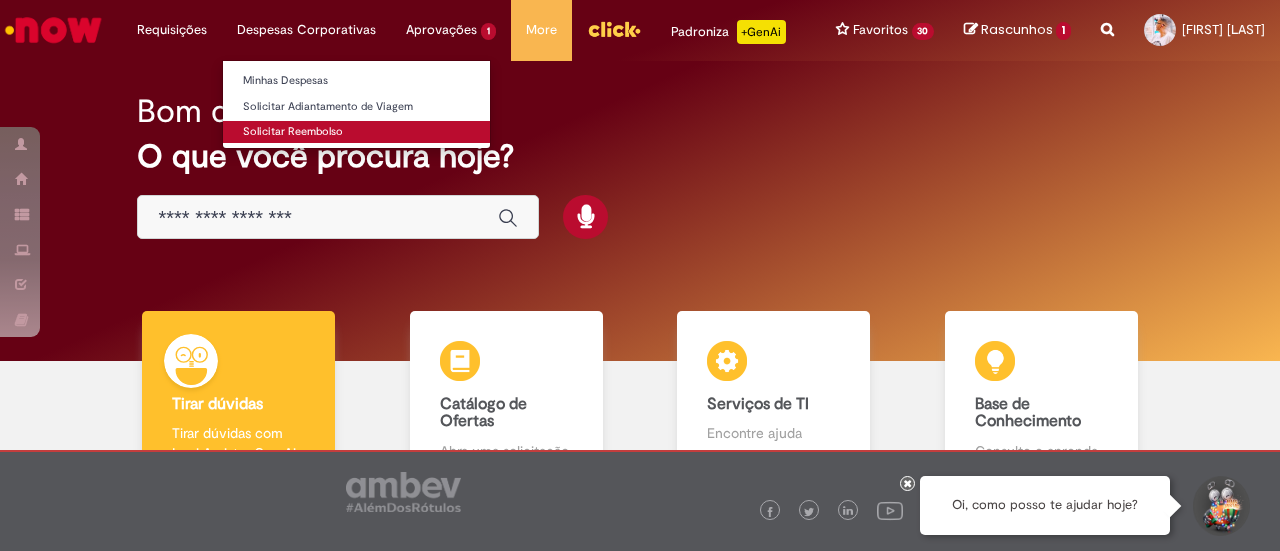 click on "Solicitar Reembolso" at bounding box center [356, 132] 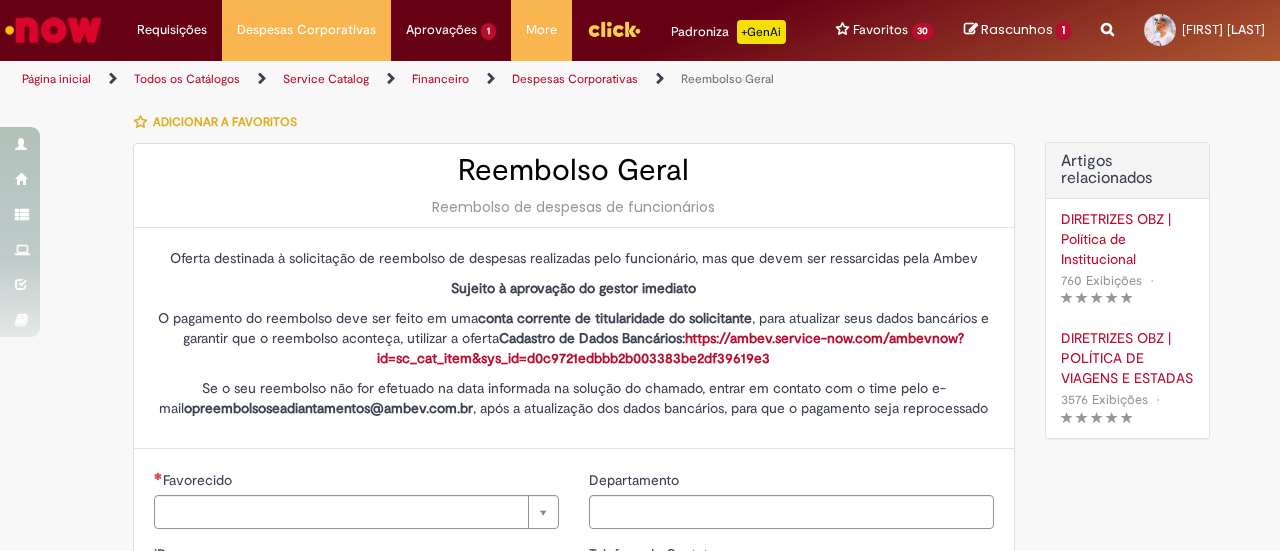 type on "********" 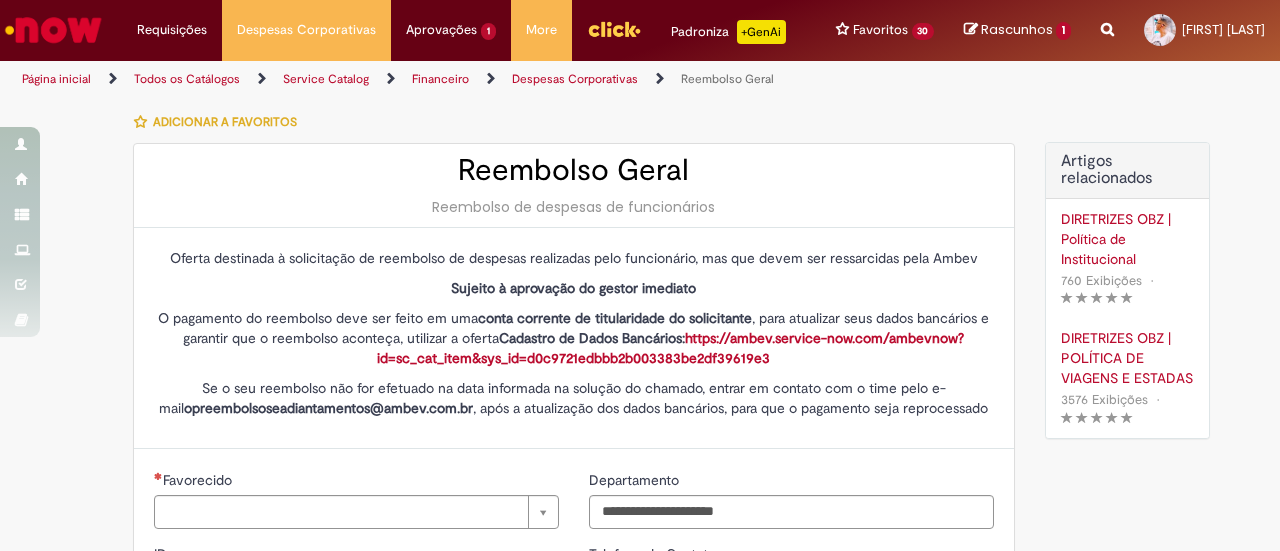 type on "**********" 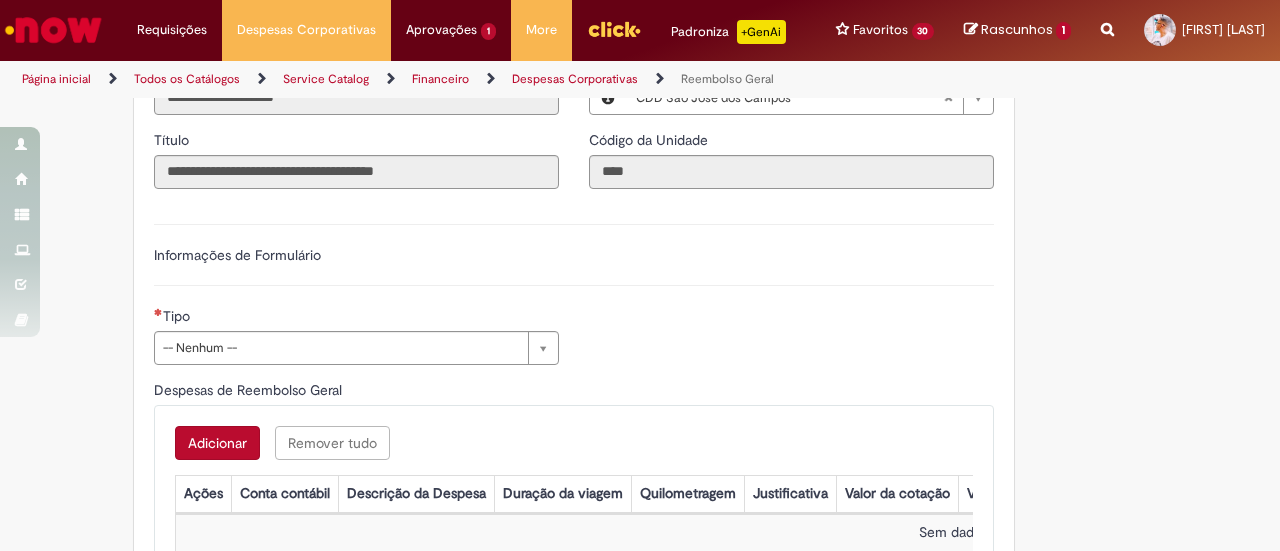 scroll, scrollTop: 600, scrollLeft: 0, axis: vertical 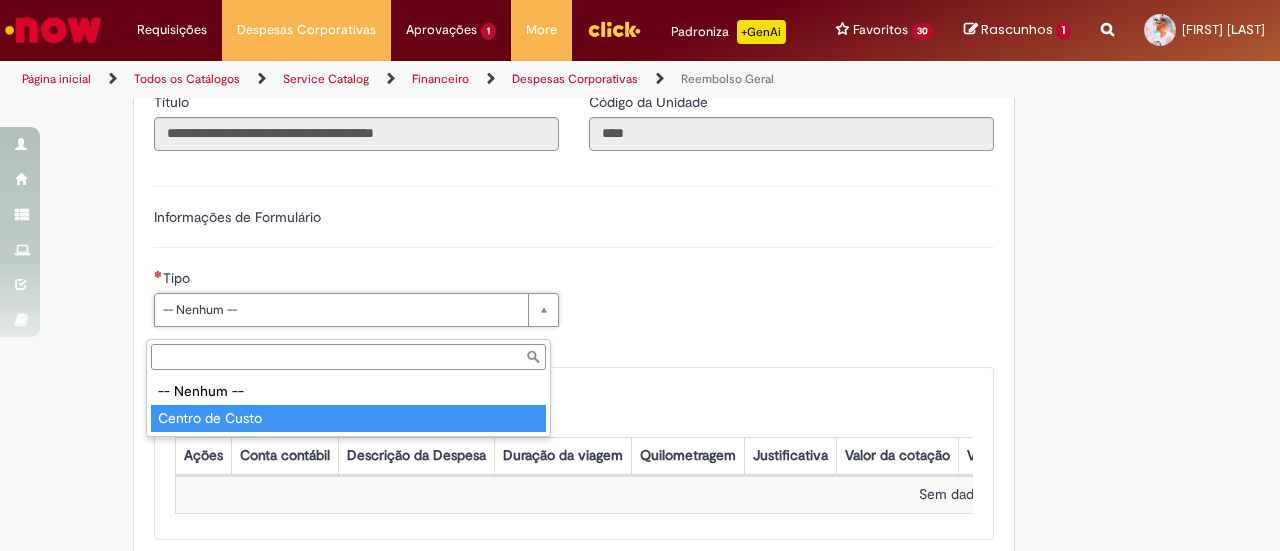 type on "**********" 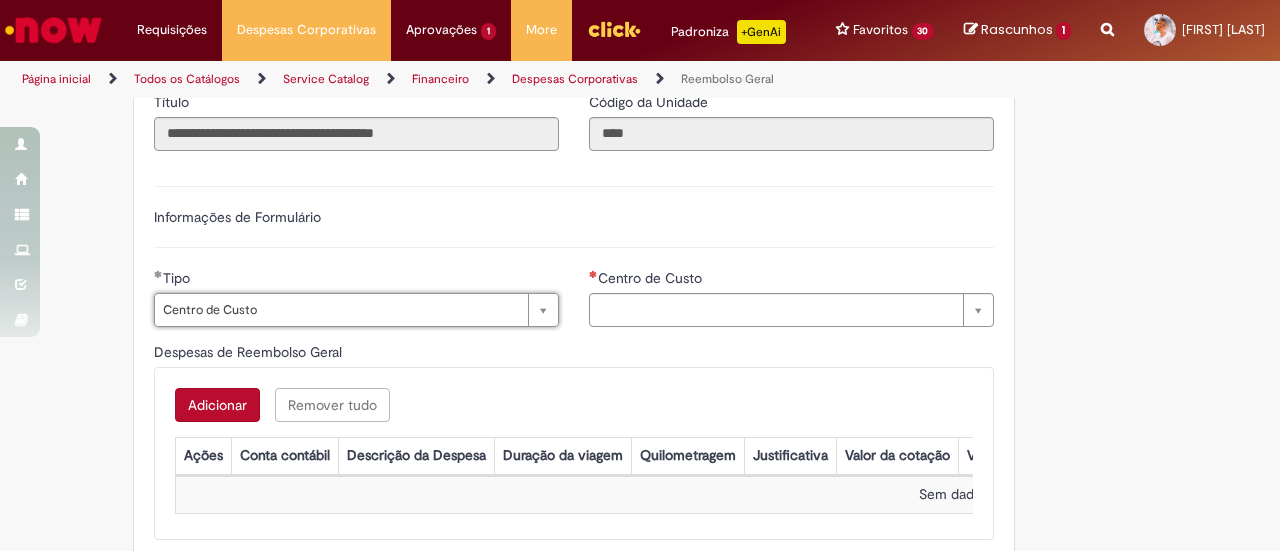 type on "**********" 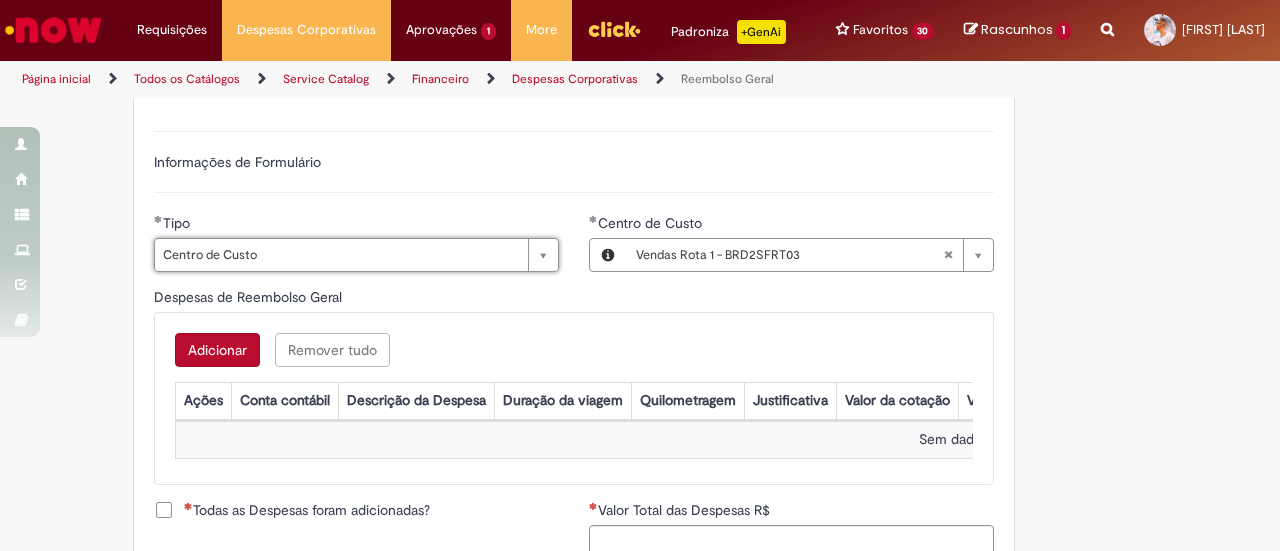 scroll, scrollTop: 700, scrollLeft: 0, axis: vertical 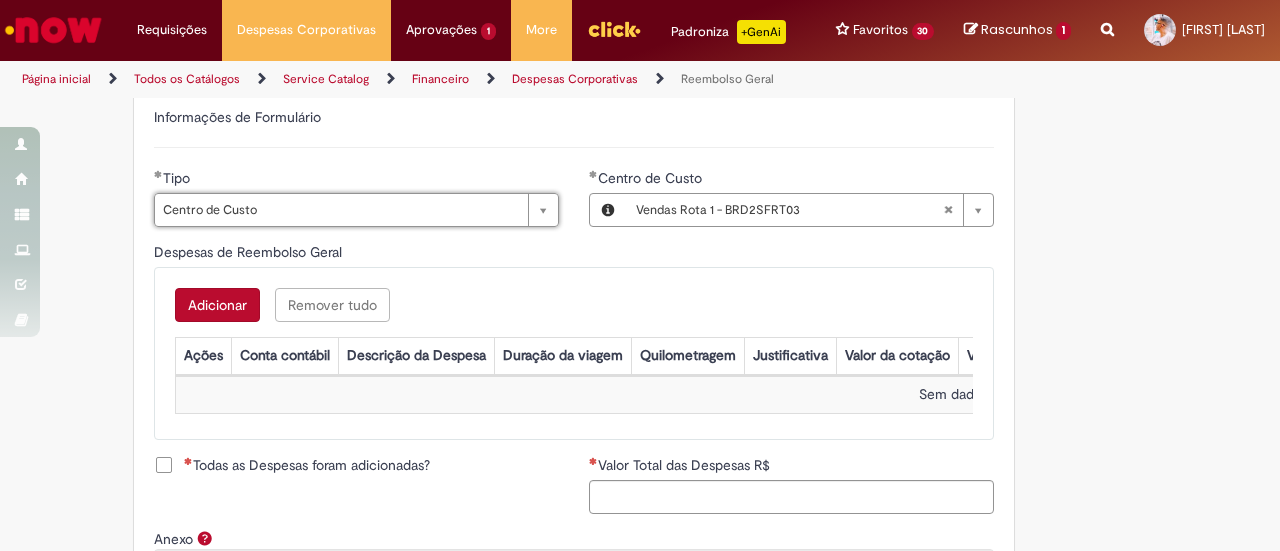 click on "Adicionar" at bounding box center (217, 305) 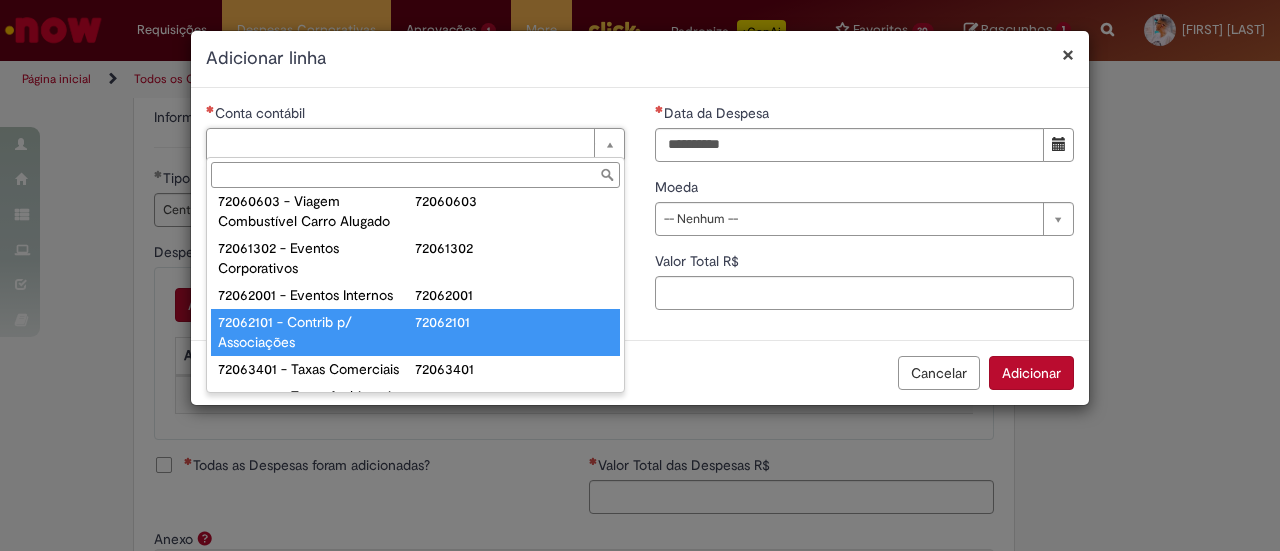 scroll, scrollTop: 1374, scrollLeft: 0, axis: vertical 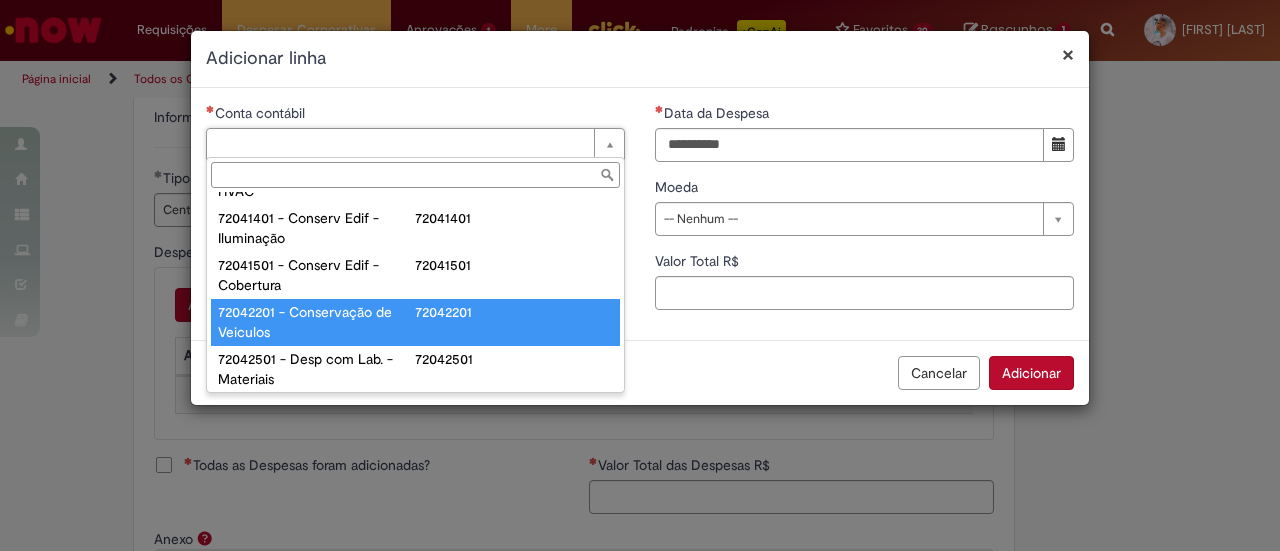 type on "**********" 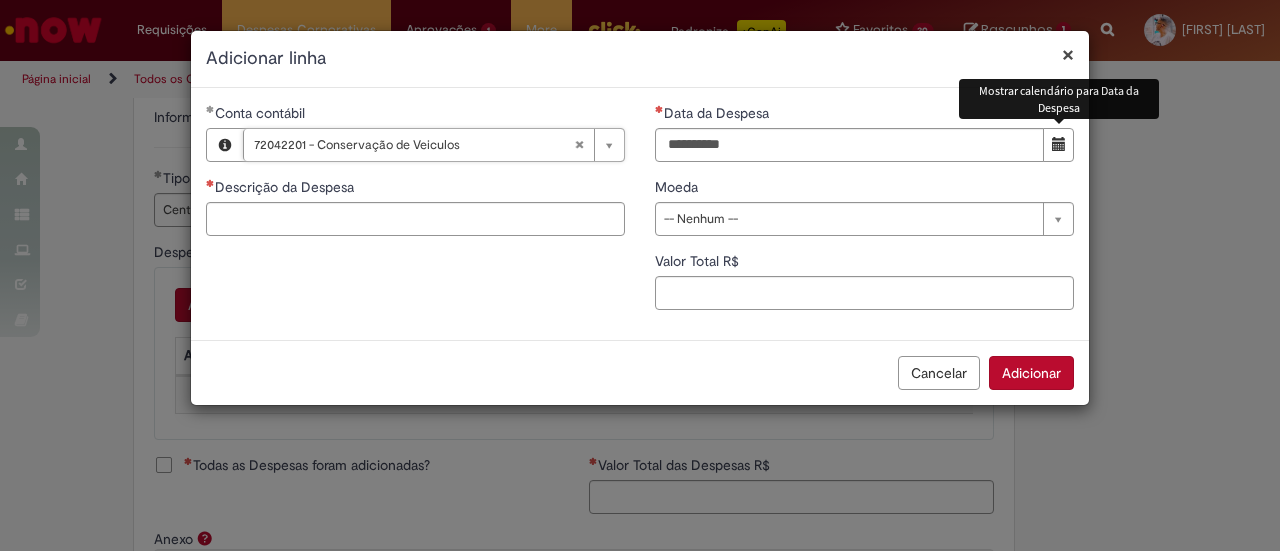 click at bounding box center (1058, 145) 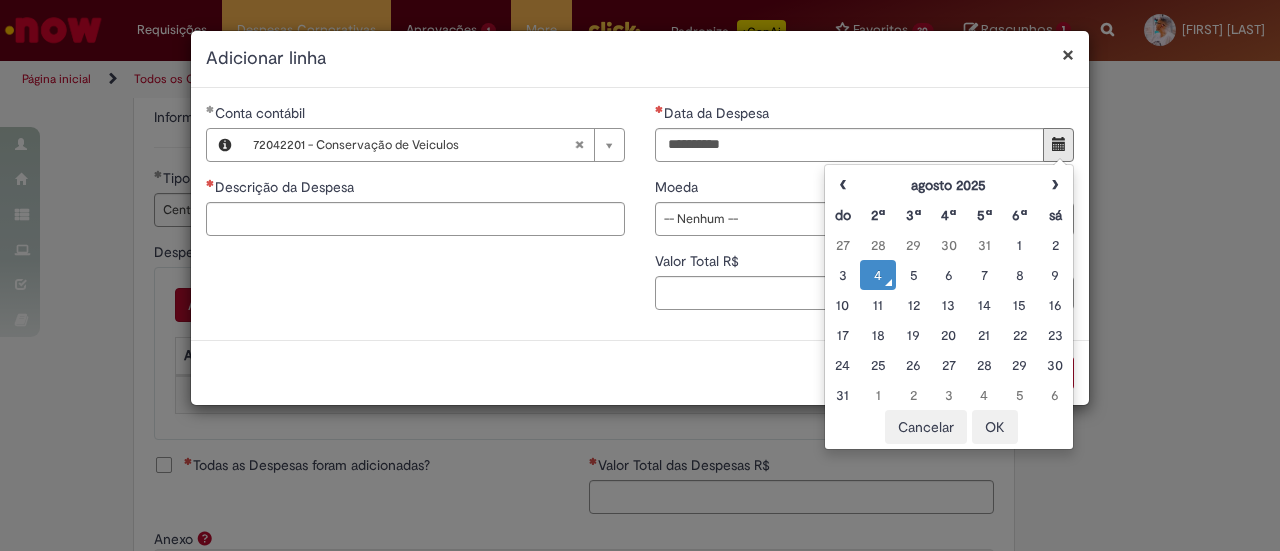 click on "4" at bounding box center (877, 275) 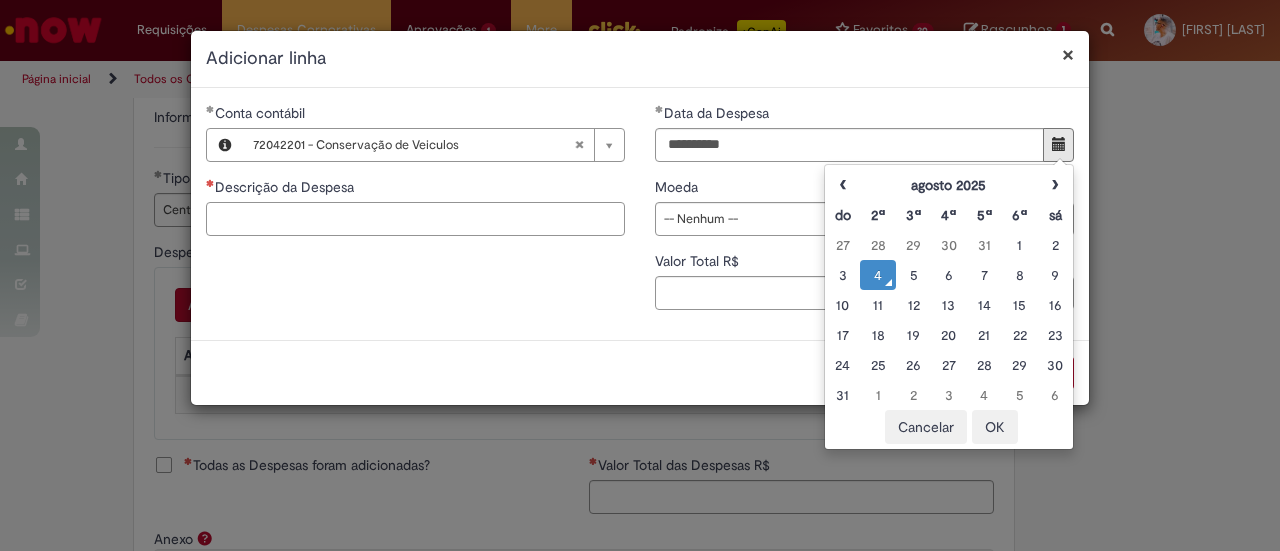 click on "Descrição da Despesa" at bounding box center (415, 219) 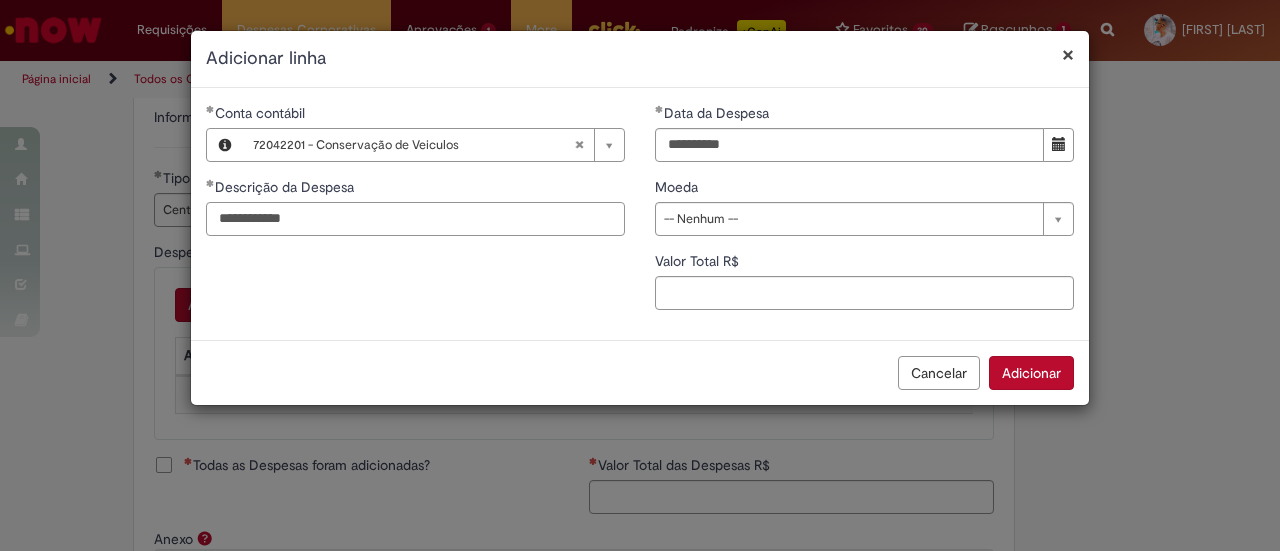 type on "**********" 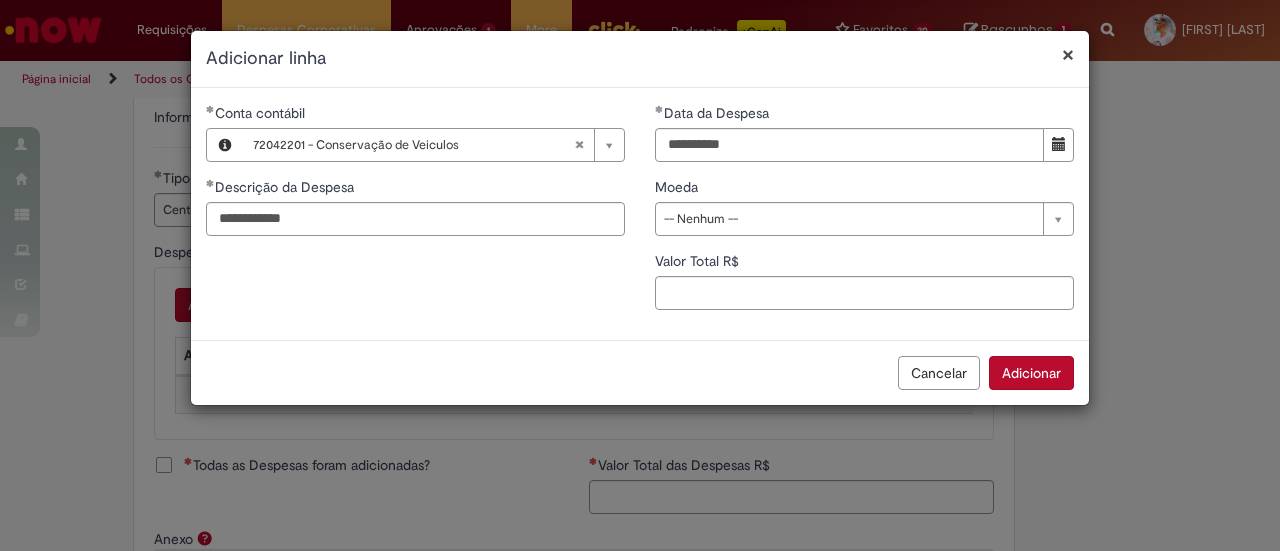 type 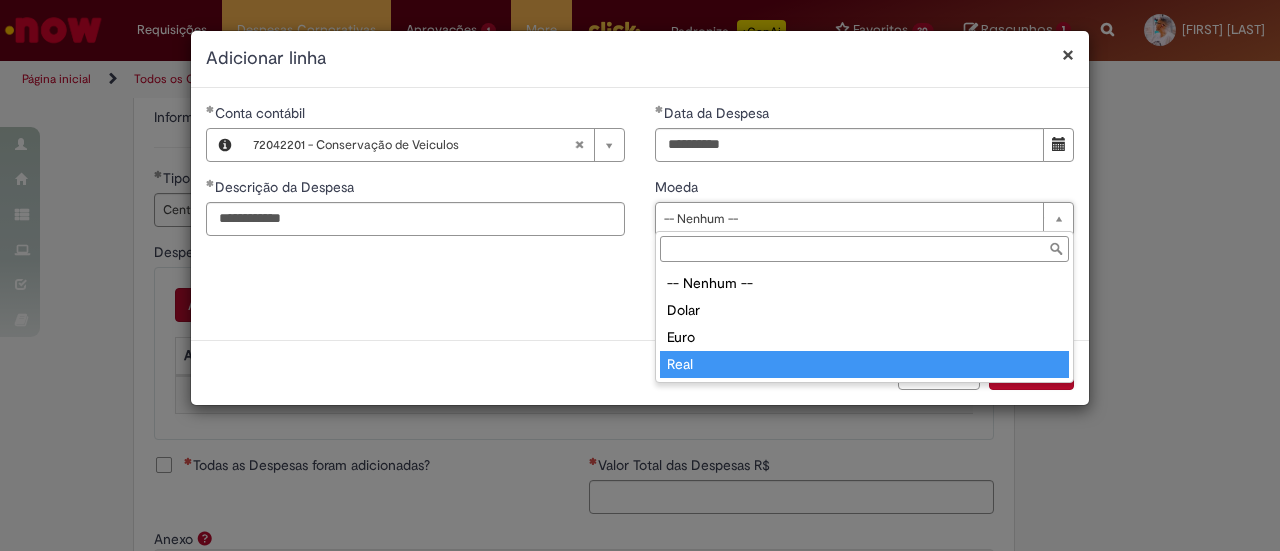 type on "****" 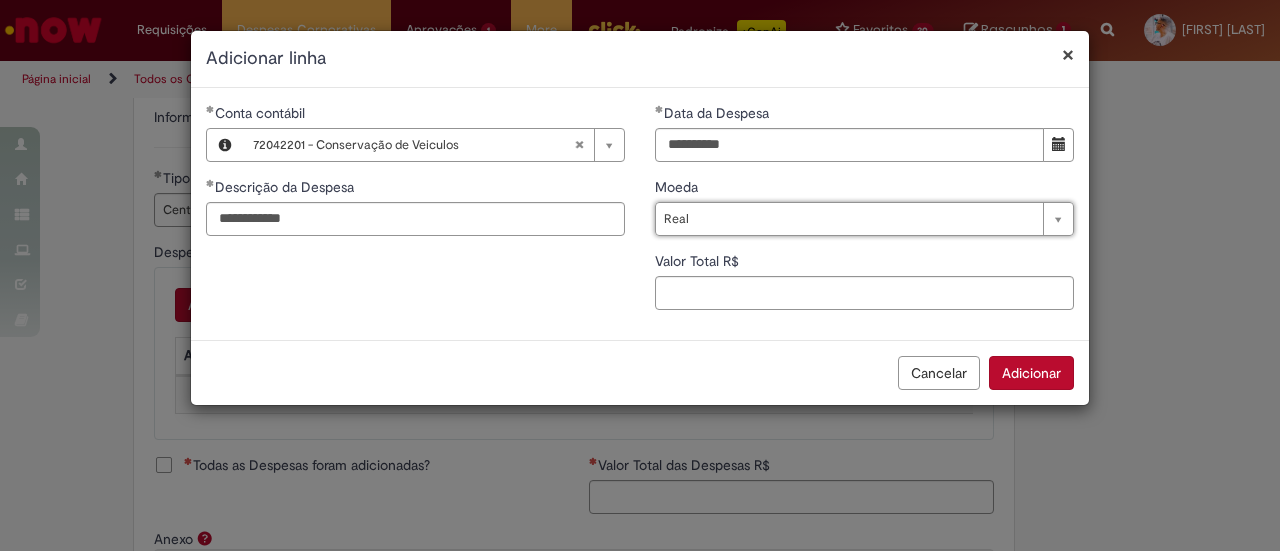 click on "**********" at bounding box center [640, 214] 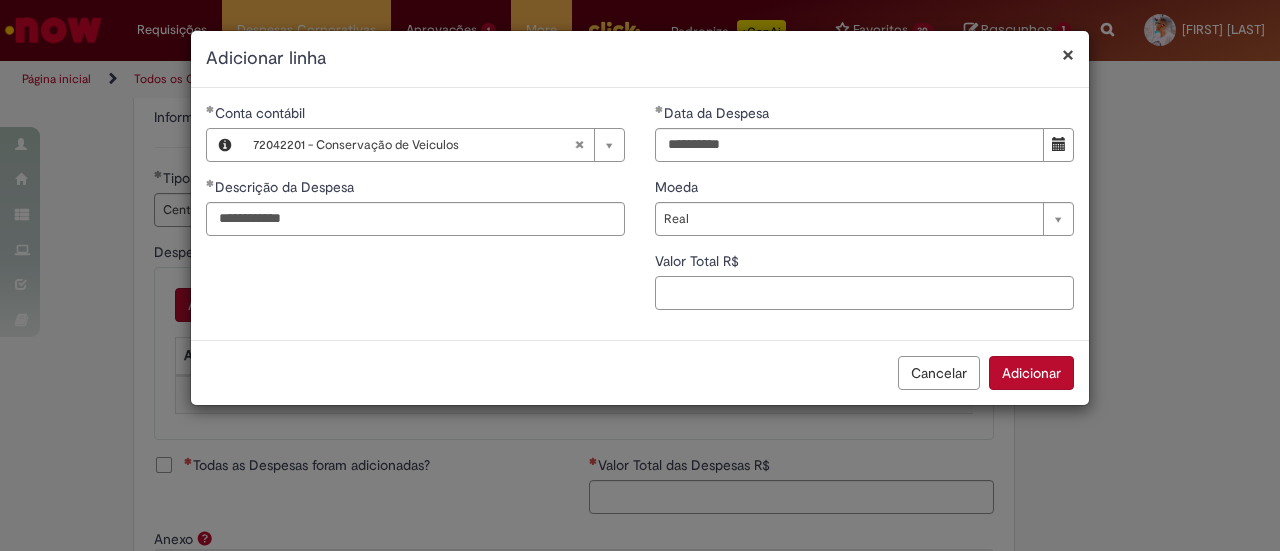 click on "Valor Total R$" at bounding box center (864, 293) 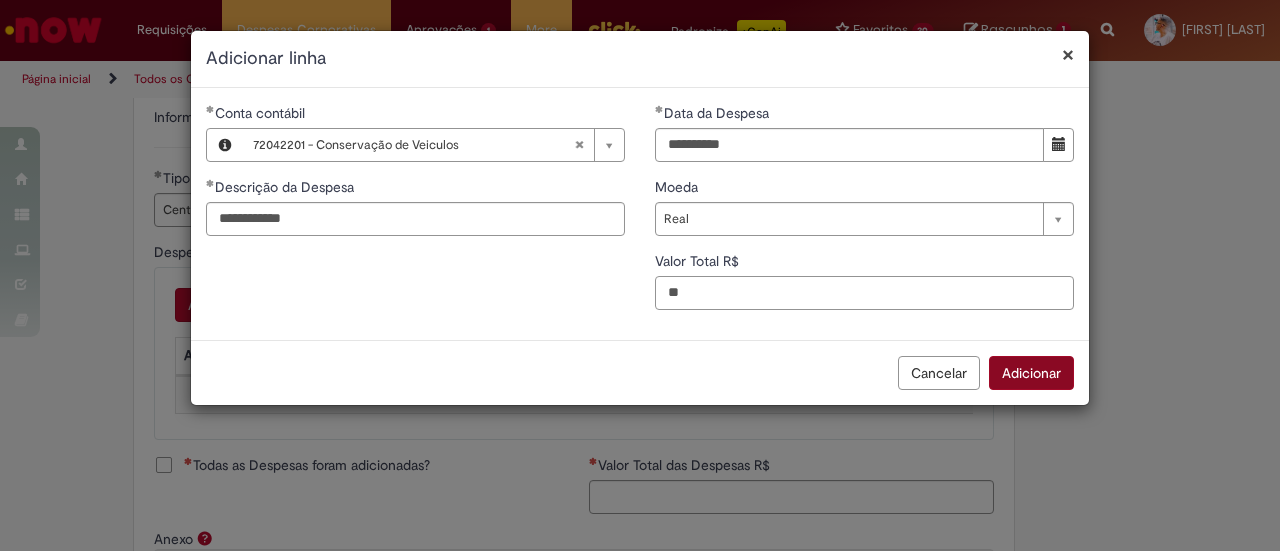 type on "**" 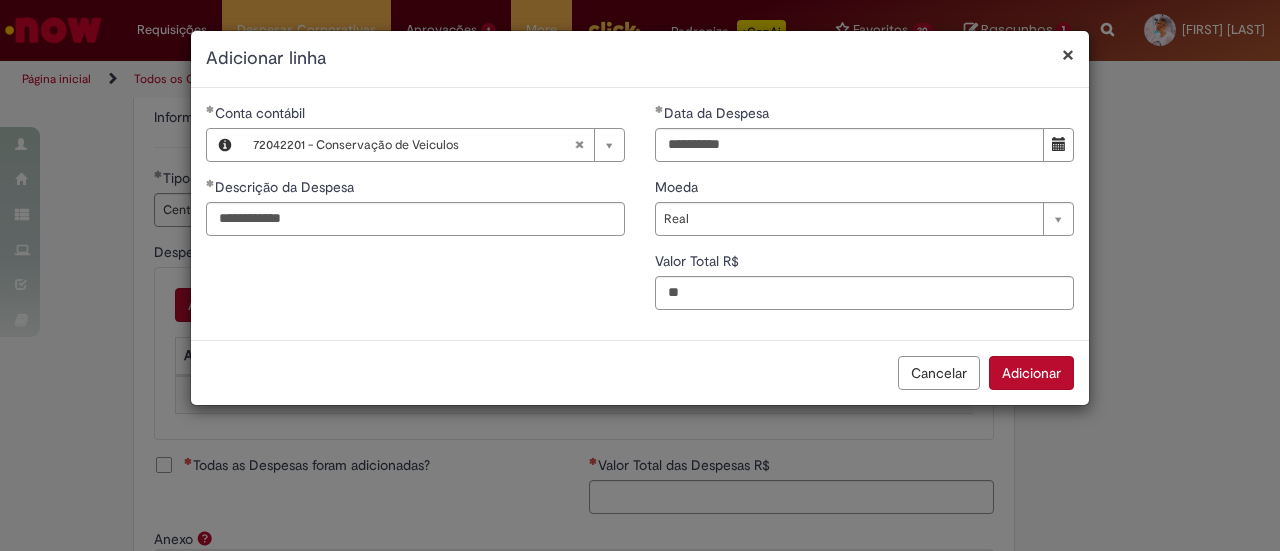 click on "Adicionar" at bounding box center [1031, 373] 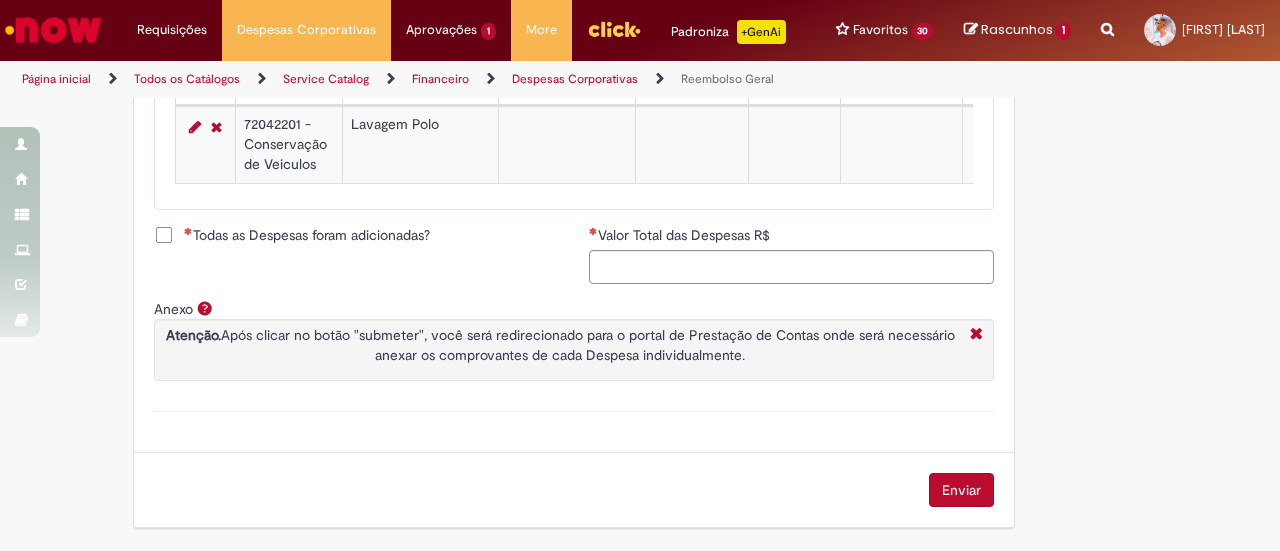 scroll, scrollTop: 995, scrollLeft: 0, axis: vertical 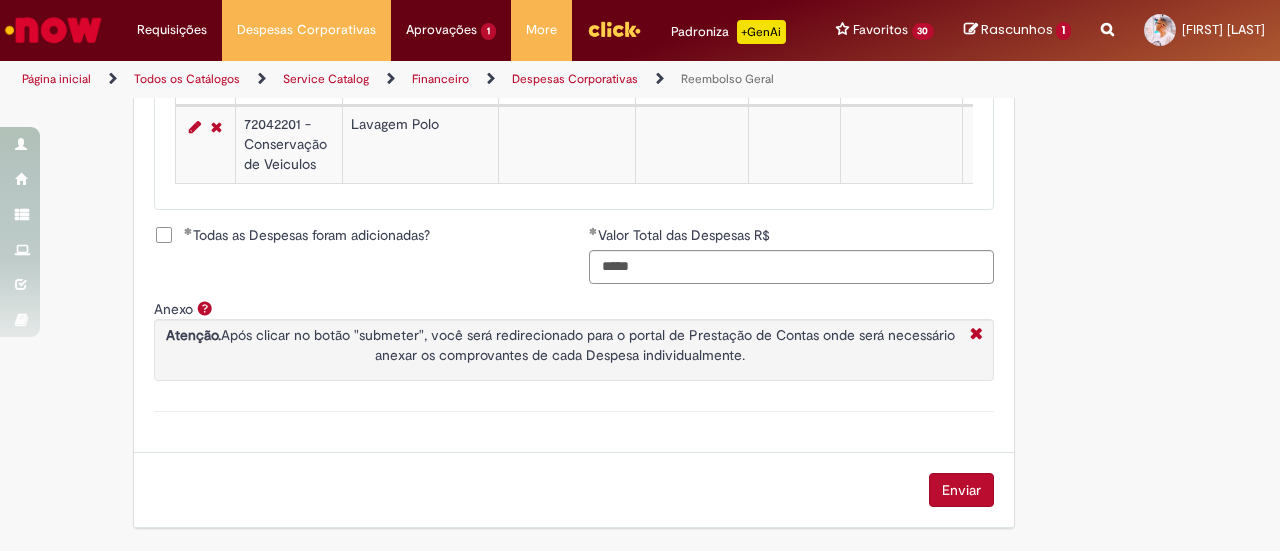 click on "Enviar" at bounding box center [961, 490] 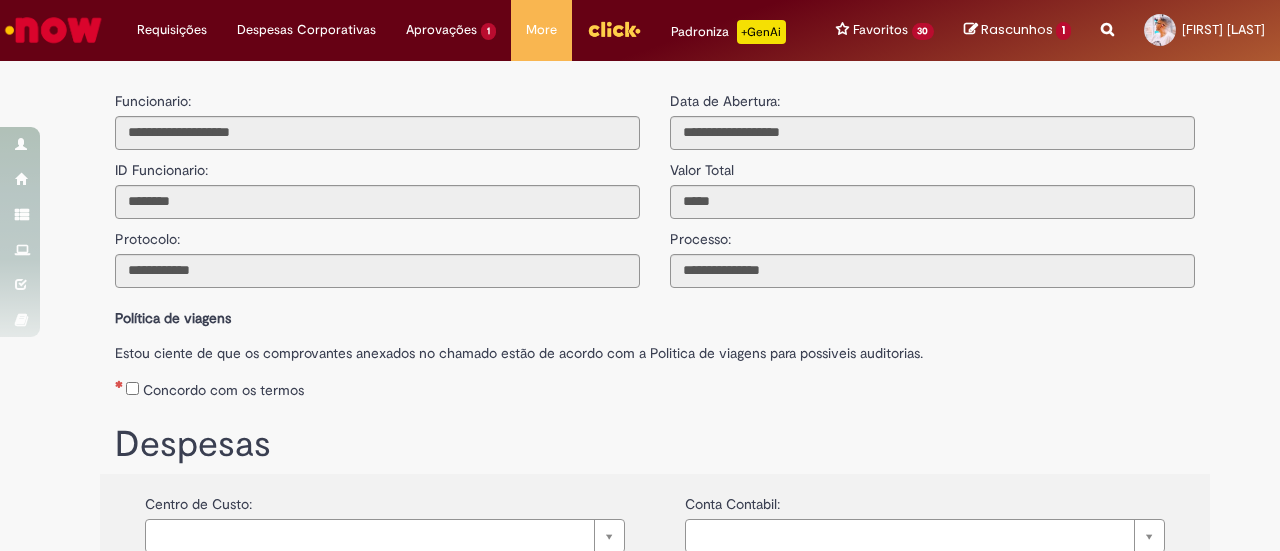 scroll, scrollTop: 0, scrollLeft: 0, axis: both 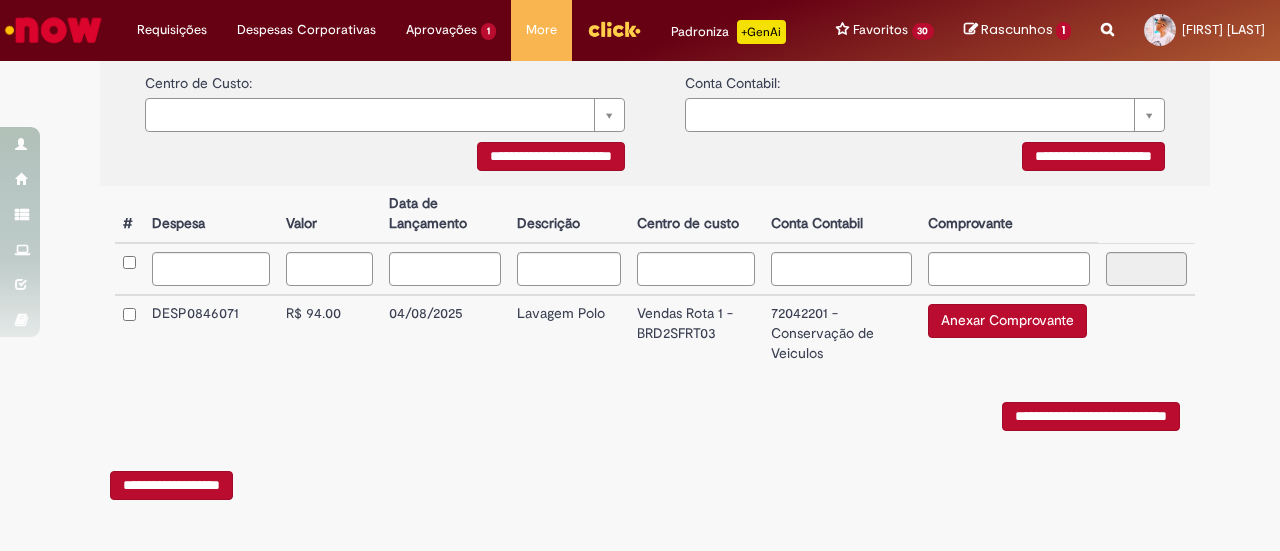 click on "Anexar Comprovante" at bounding box center (1007, 321) 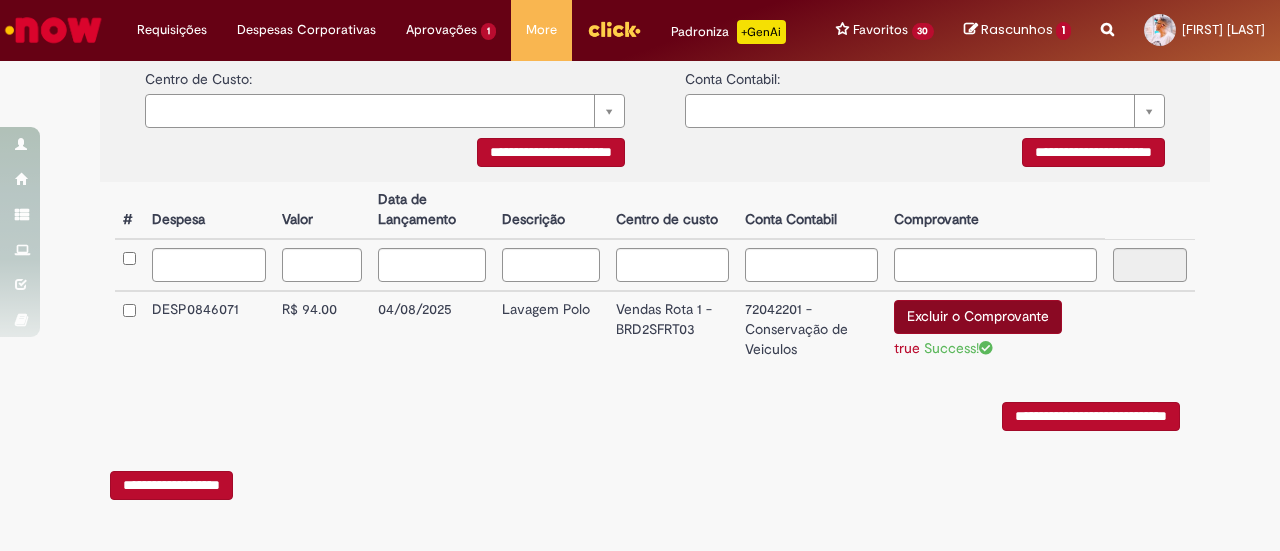 scroll, scrollTop: 450, scrollLeft: 0, axis: vertical 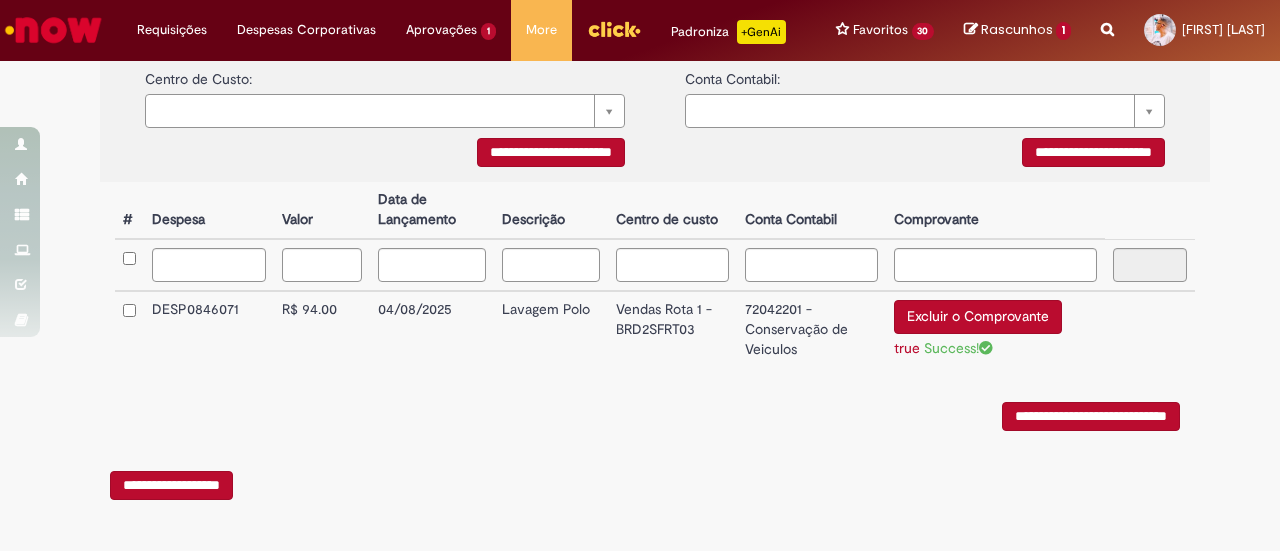 click on "**********" at bounding box center (1091, 416) 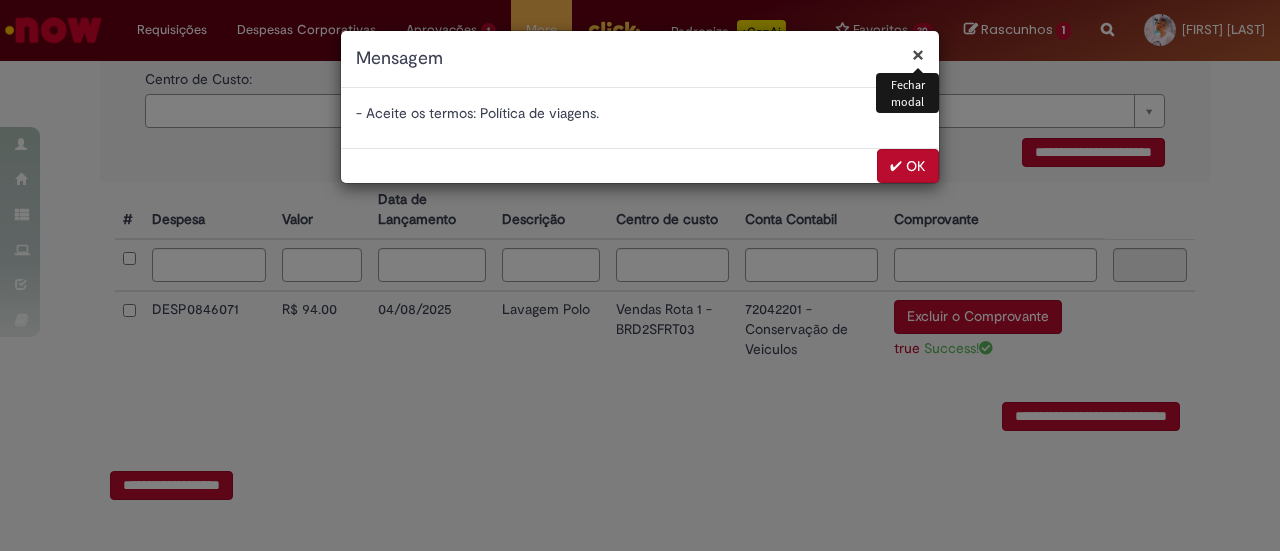 click on "✔ OK" at bounding box center [908, 166] 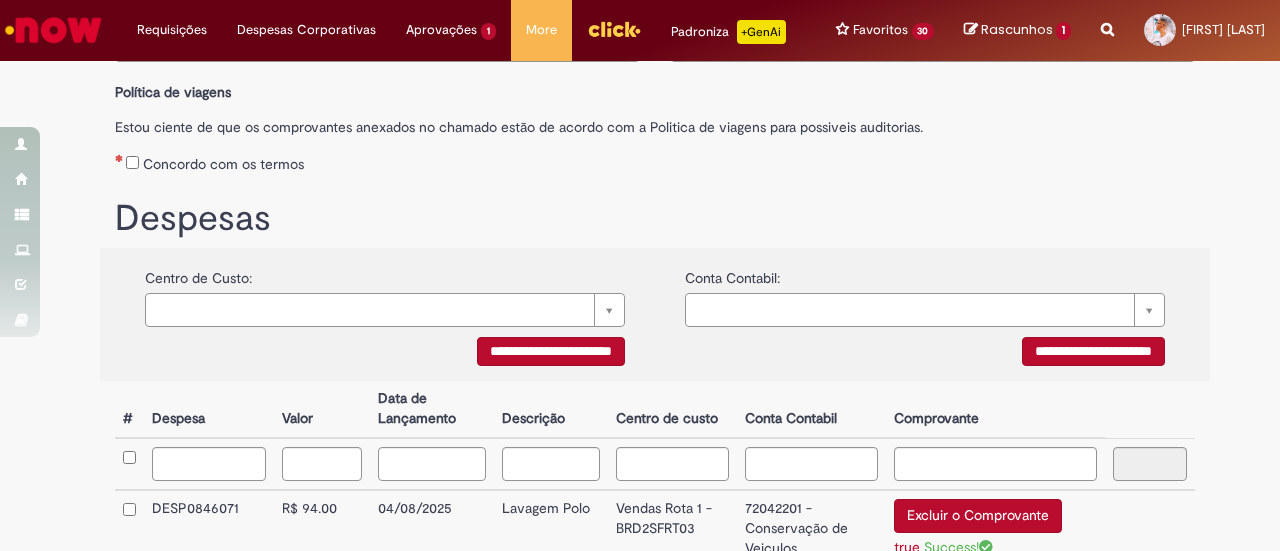 scroll, scrollTop: 150, scrollLeft: 0, axis: vertical 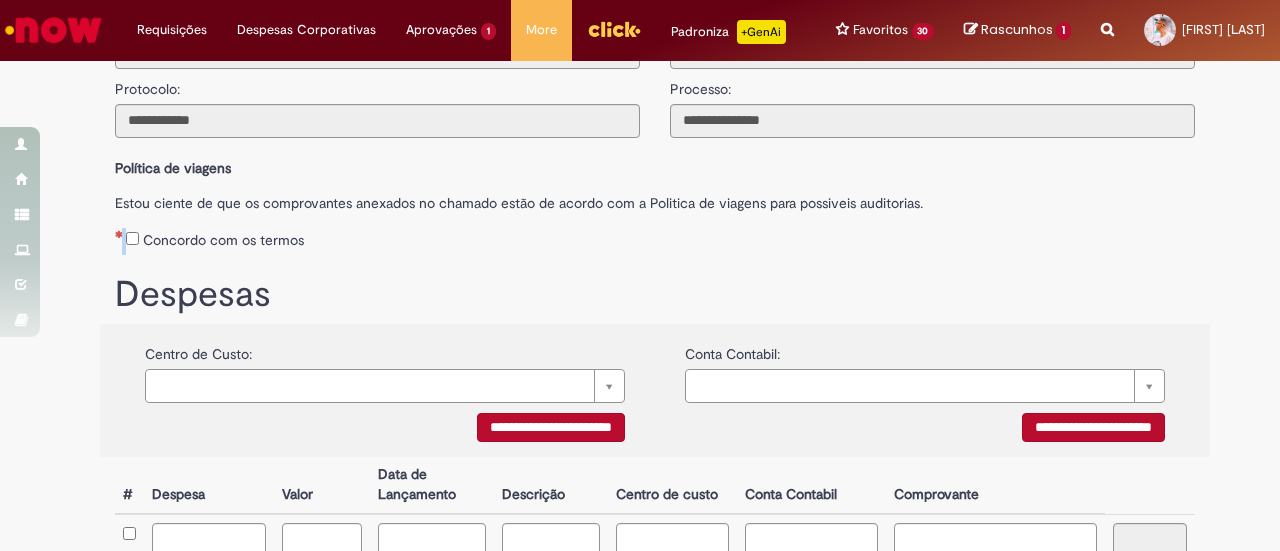 click on "Concordo com os termos" at bounding box center [655, 236] 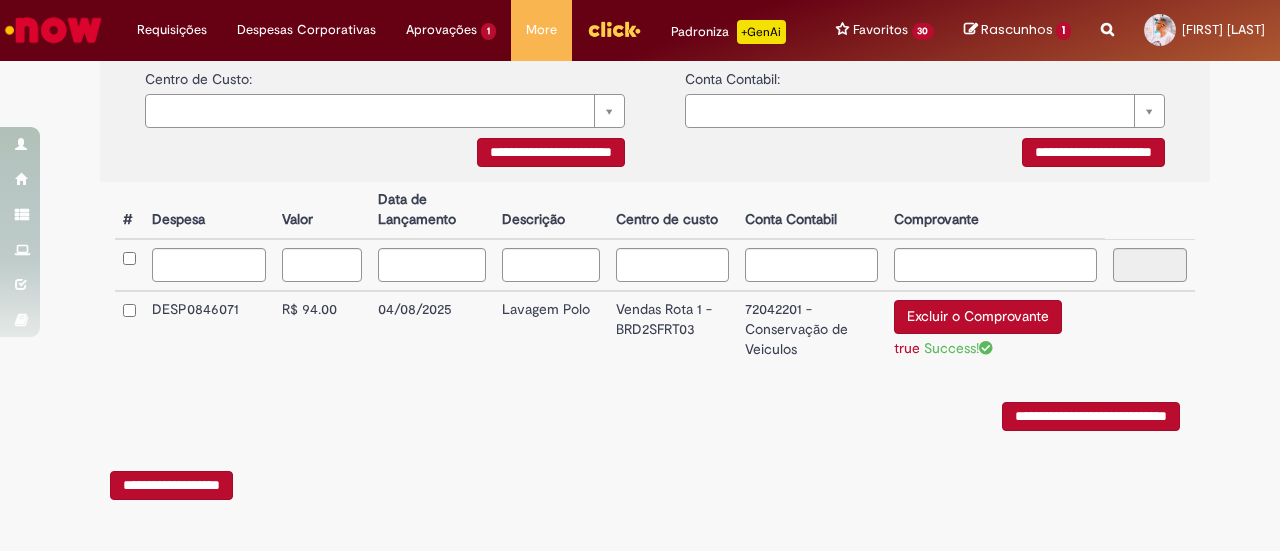 click on "**********" at bounding box center [1091, 416] 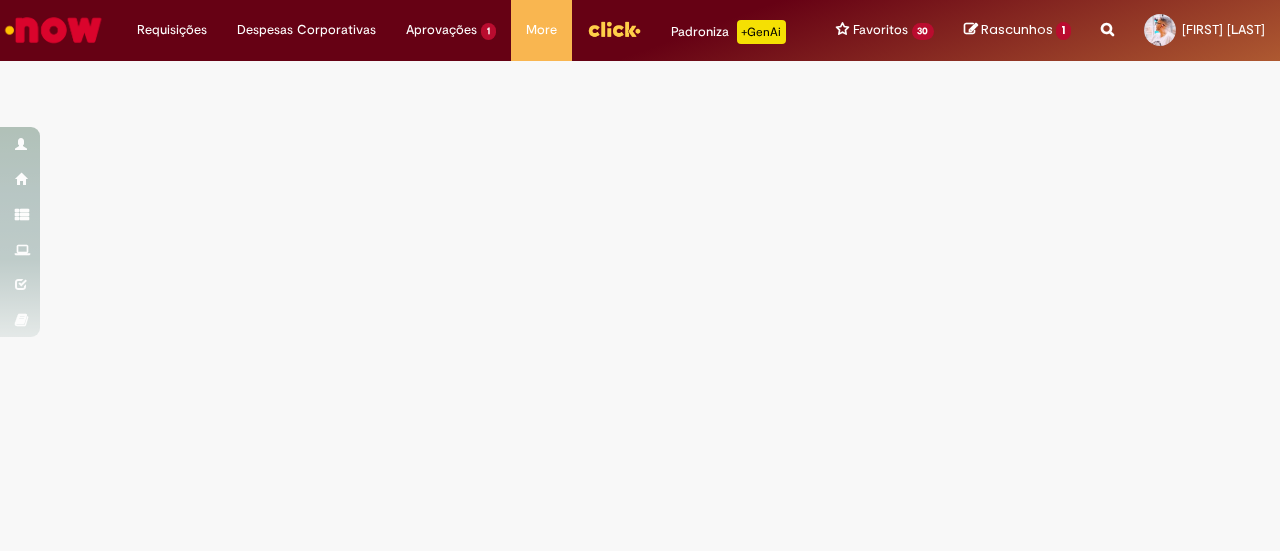 scroll, scrollTop: 0, scrollLeft: 0, axis: both 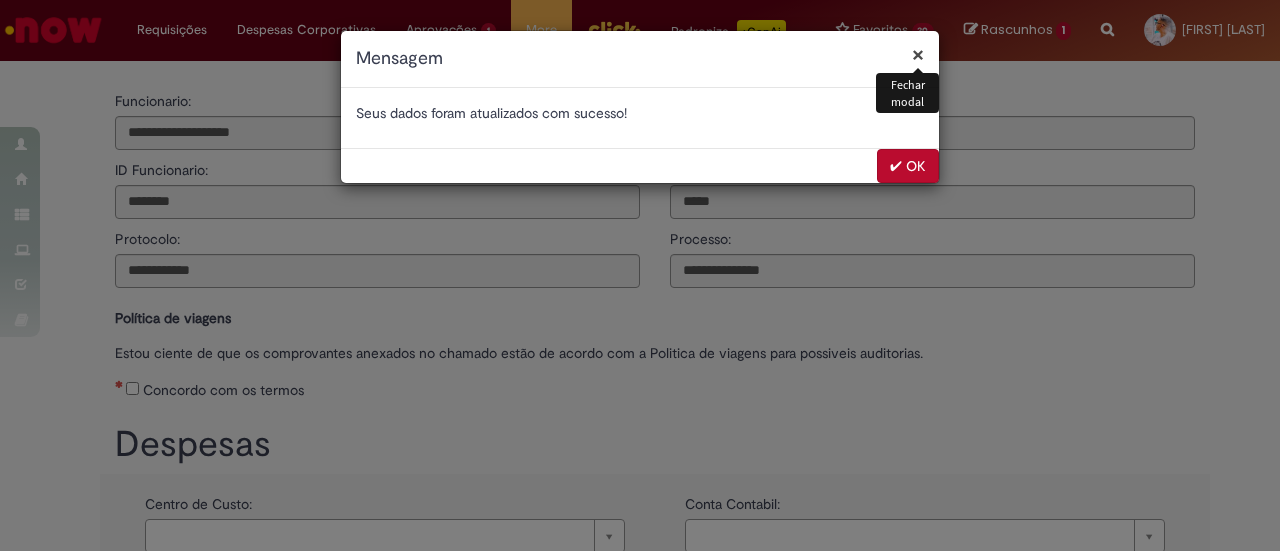 click on "✔ OK" at bounding box center [908, 166] 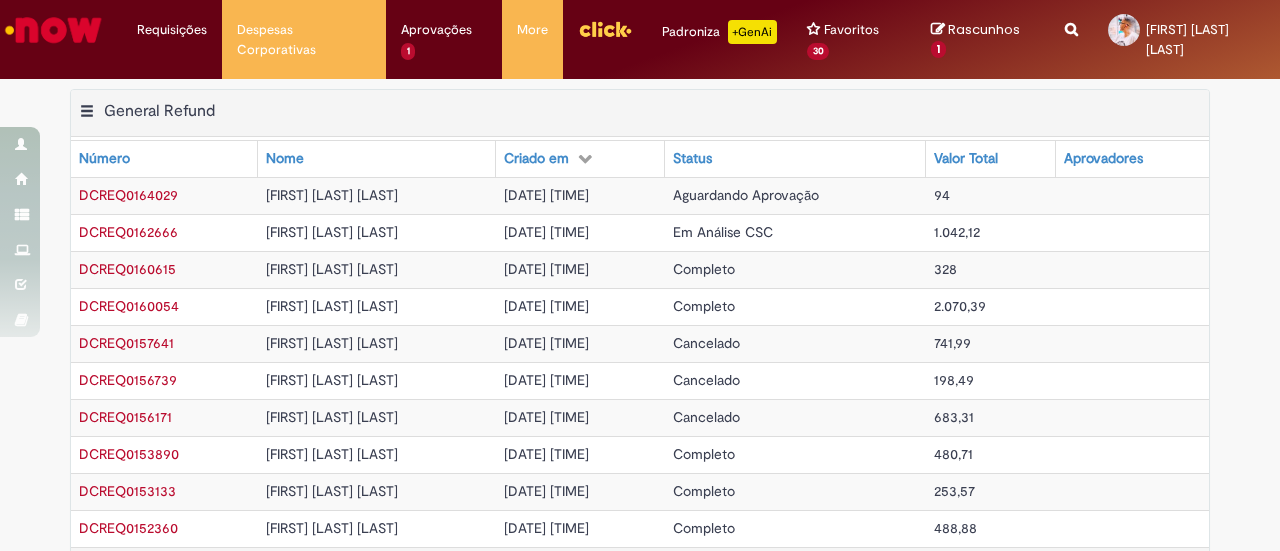 scroll, scrollTop: 0, scrollLeft: 0, axis: both 